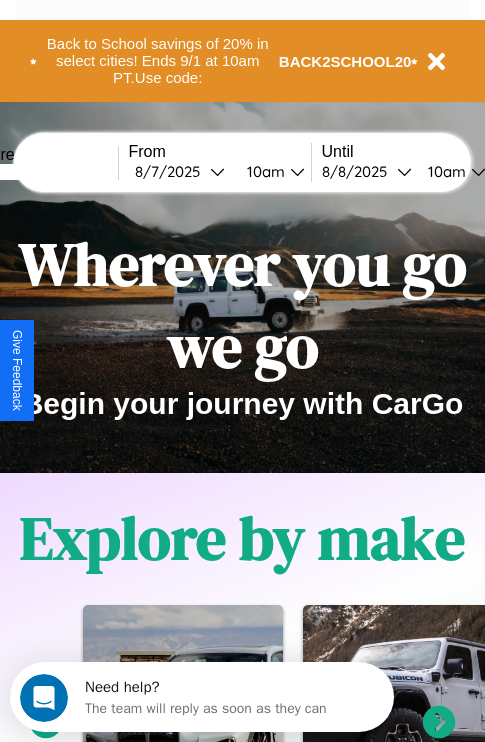 scroll, scrollTop: 0, scrollLeft: 0, axis: both 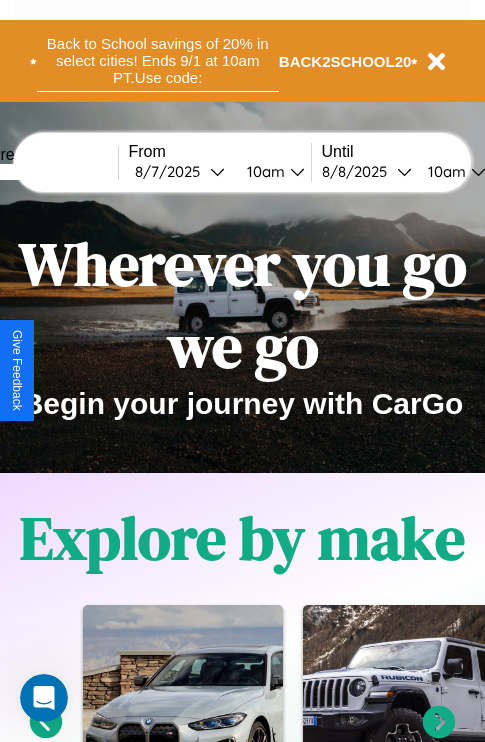 click on "Back to School savings of 20% in select cities! Ends 9/1 at 10am PT.  Use code:" at bounding box center [158, 61] 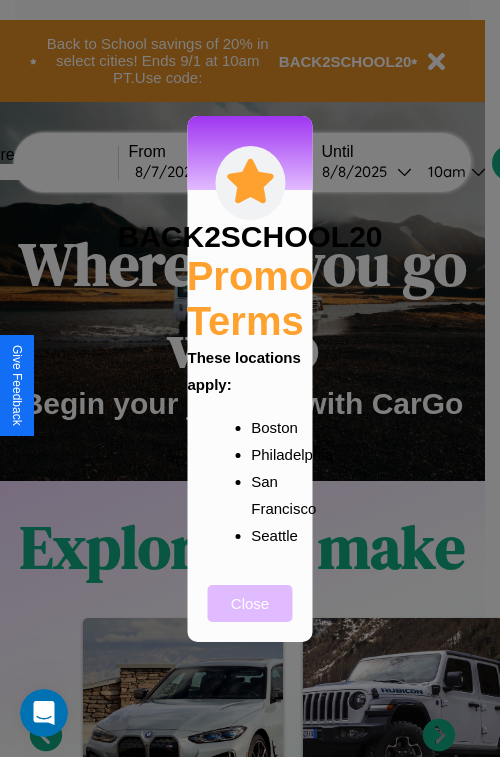 click on "Close" at bounding box center [250, 603] 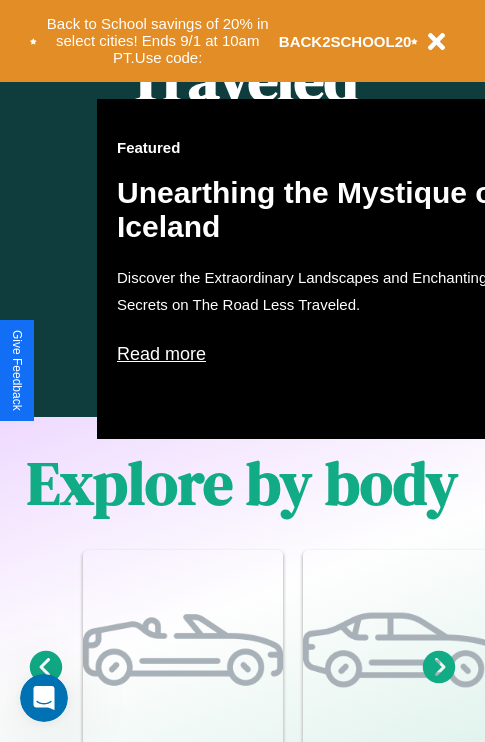 scroll, scrollTop: 2423, scrollLeft: 0, axis: vertical 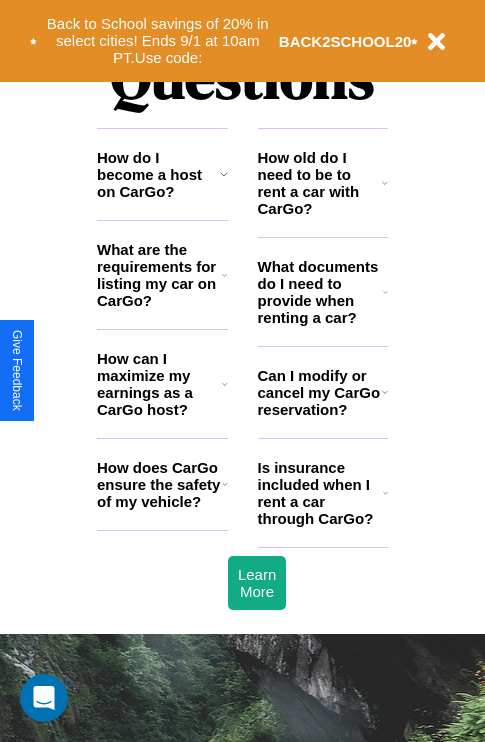 click on "How do I become a host on CarGo?" at bounding box center [158, 174] 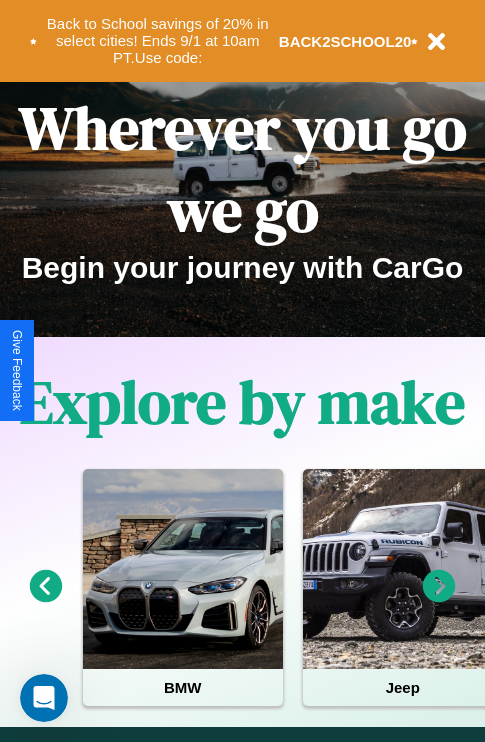 scroll, scrollTop: 0, scrollLeft: 0, axis: both 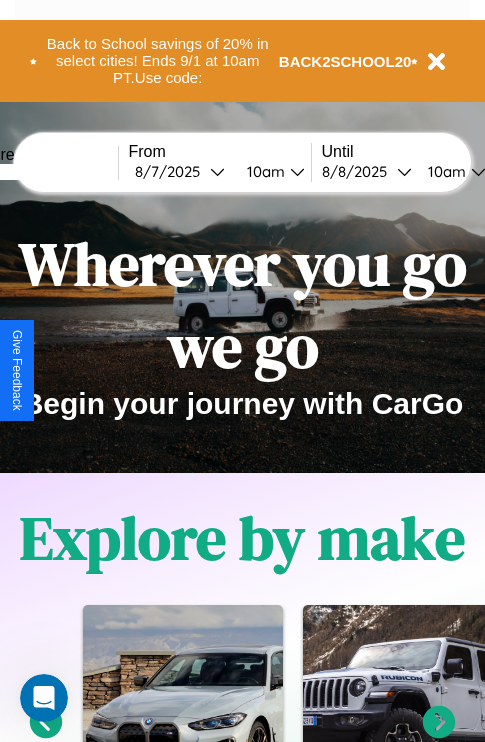 click at bounding box center [43, 172] 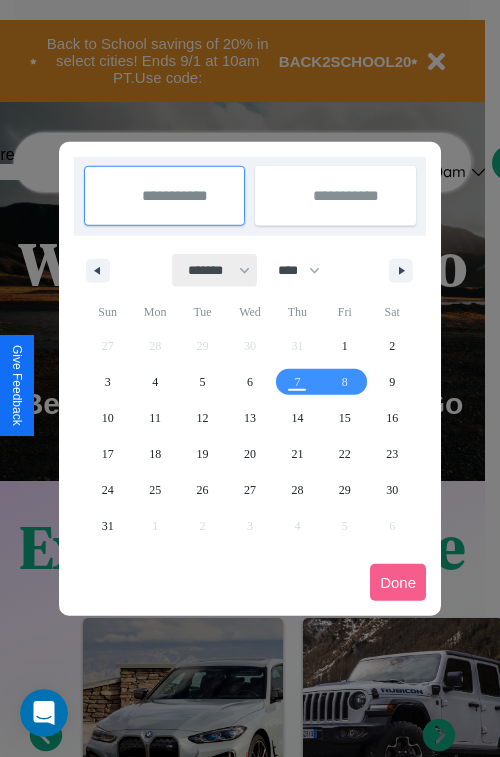 click on "******* ******** ***** ***** *** **** **** ****** ********* ******* ******** ********" at bounding box center [215, 270] 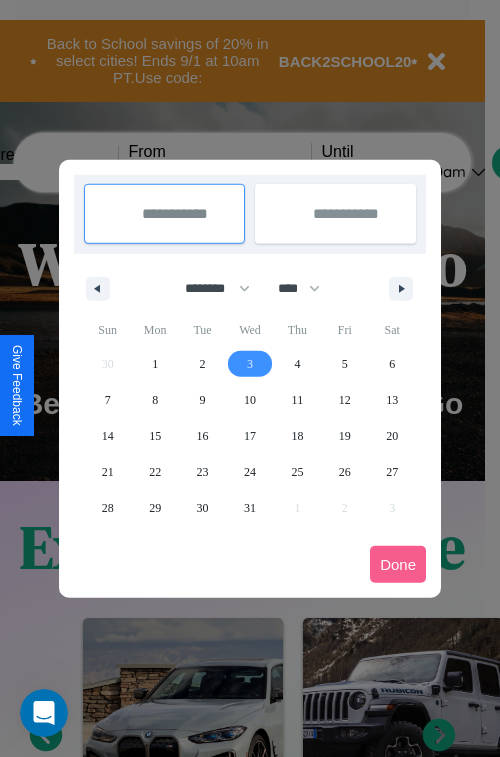 click on "3" at bounding box center [250, 364] 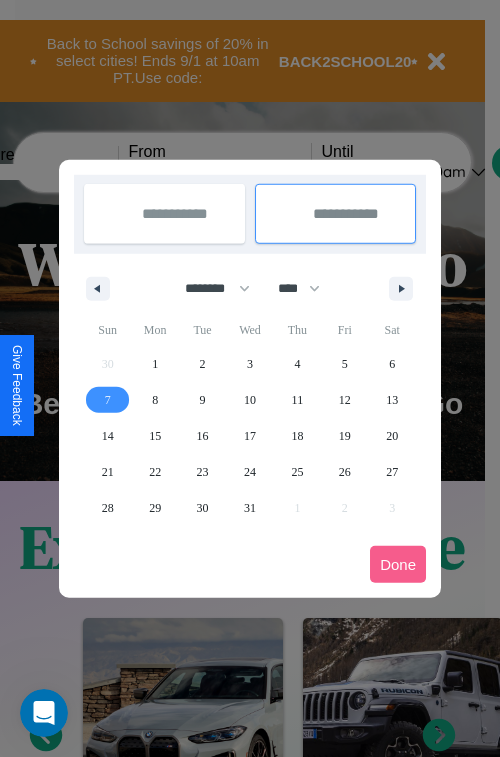 click on "7" at bounding box center [108, 400] 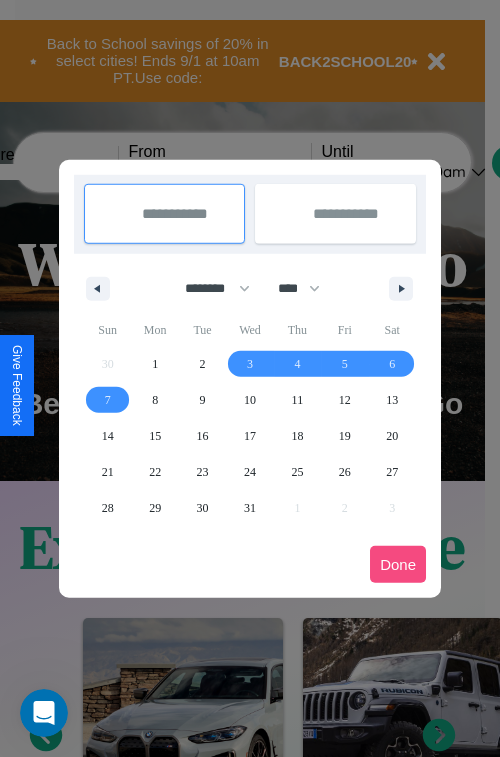 click on "Done" at bounding box center [398, 564] 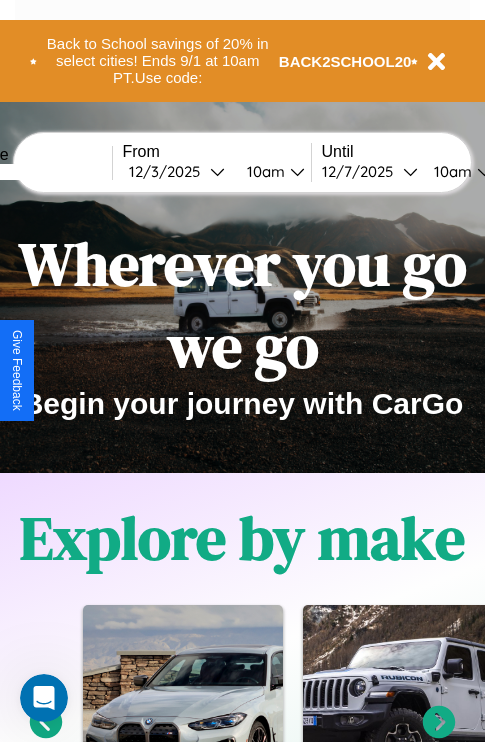 scroll, scrollTop: 0, scrollLeft: 74, axis: horizontal 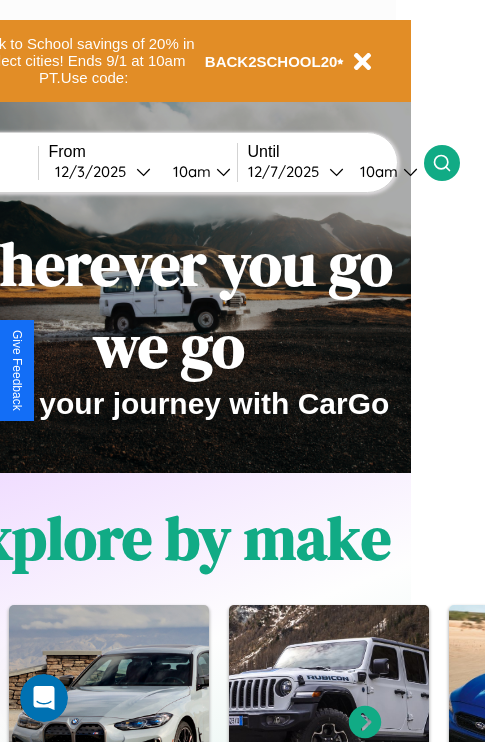 click 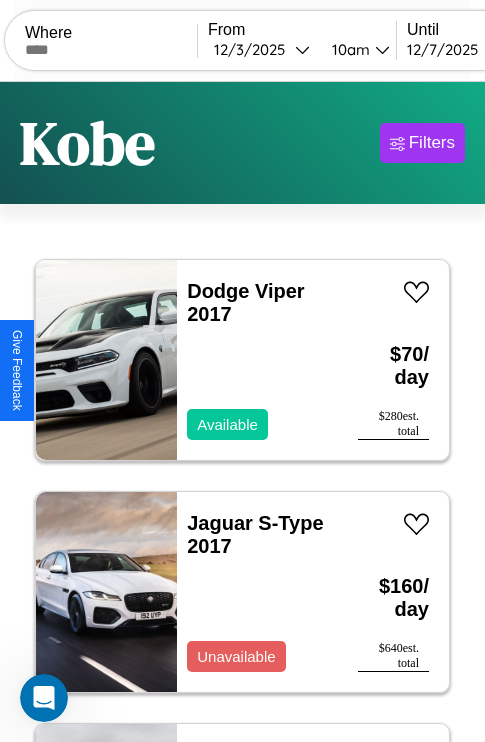 scroll, scrollTop: 79, scrollLeft: 0, axis: vertical 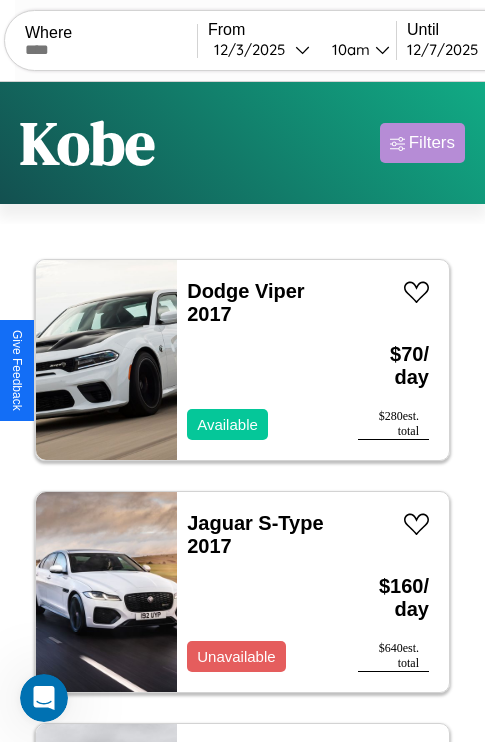 click on "Filters" at bounding box center [432, 143] 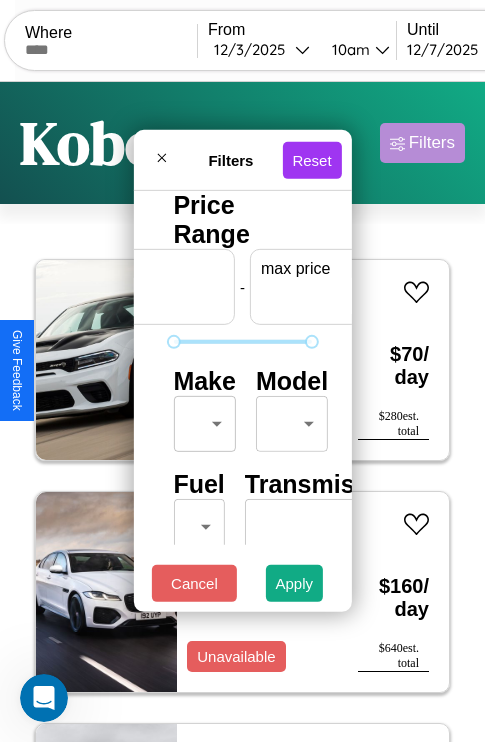 scroll, scrollTop: 0, scrollLeft: 124, axis: horizontal 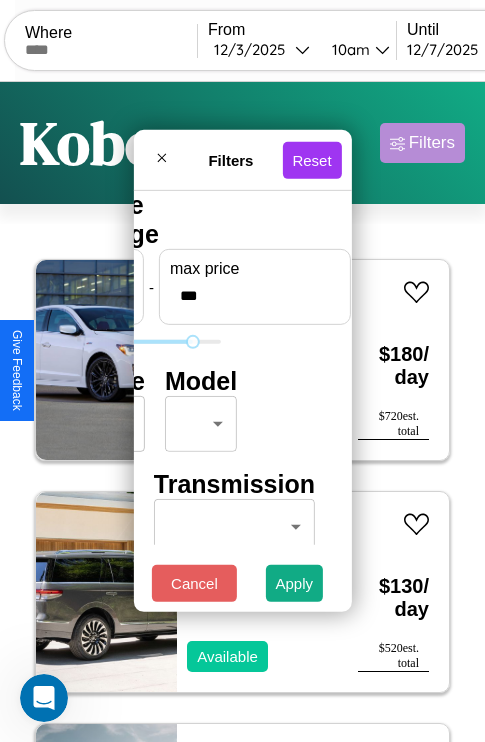 type on "***" 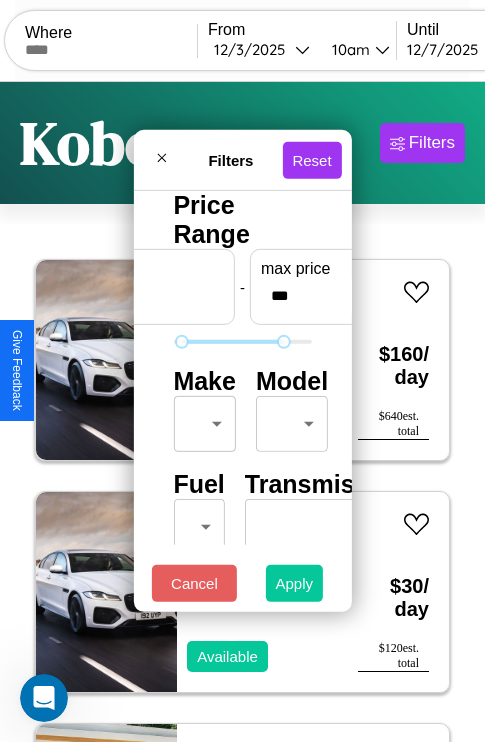 type on "**" 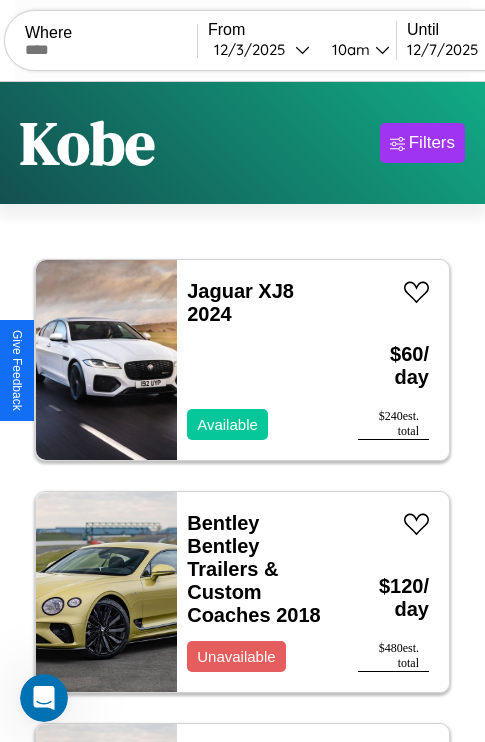scroll, scrollTop: 79, scrollLeft: 0, axis: vertical 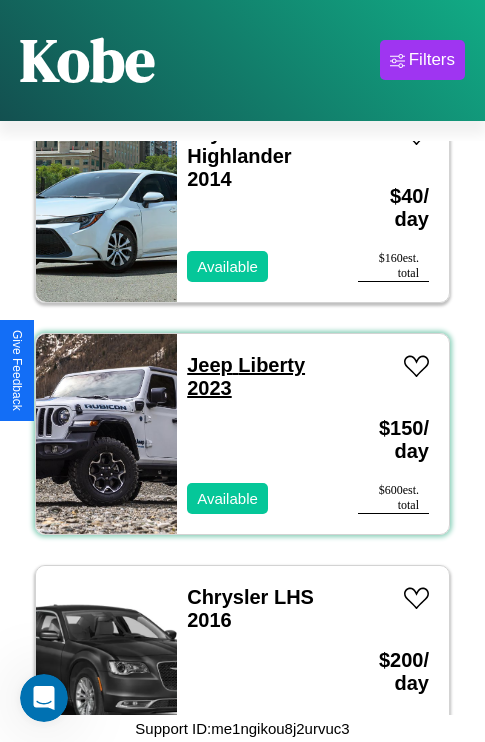click on "Jeep   Liberty   2023" at bounding box center (246, 376) 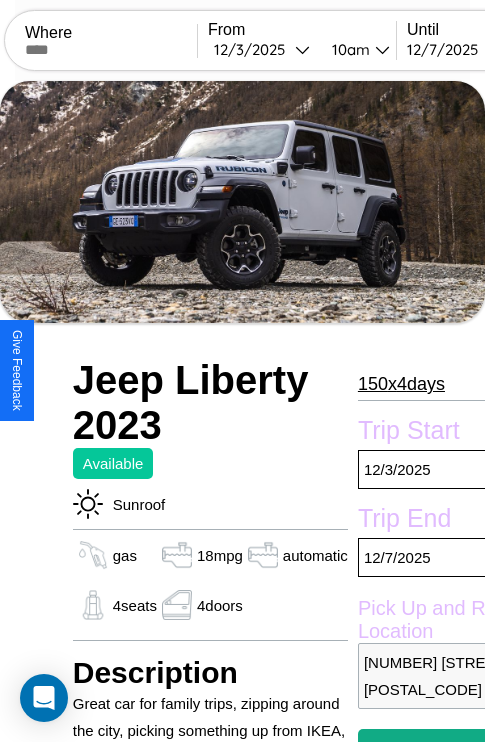scroll, scrollTop: 774, scrollLeft: 0, axis: vertical 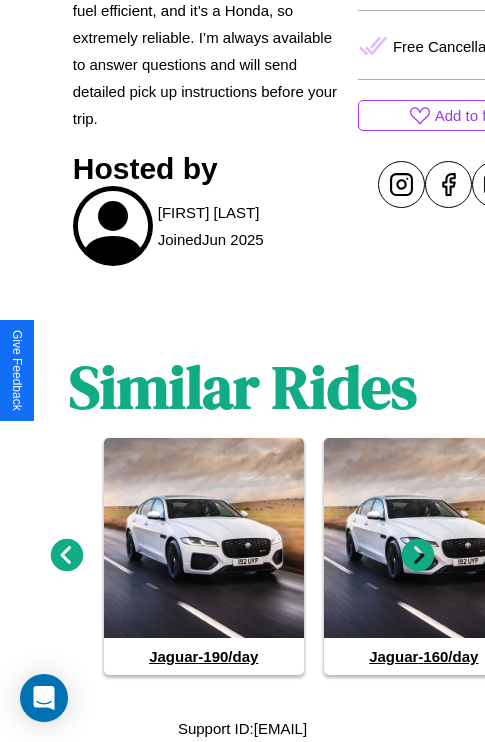 click 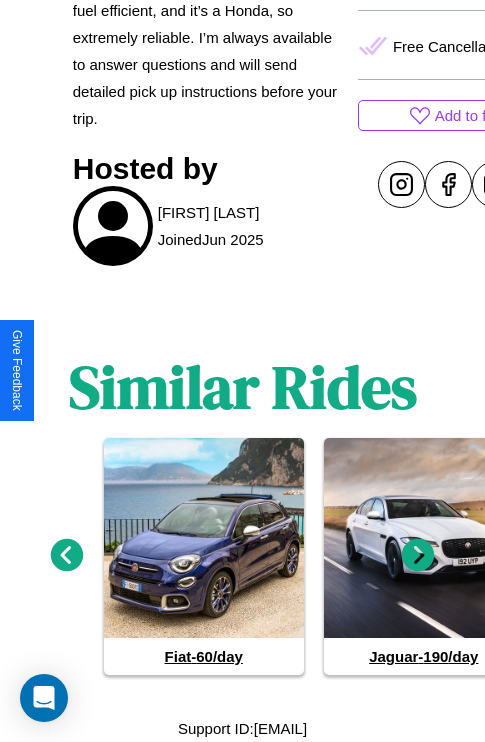 click 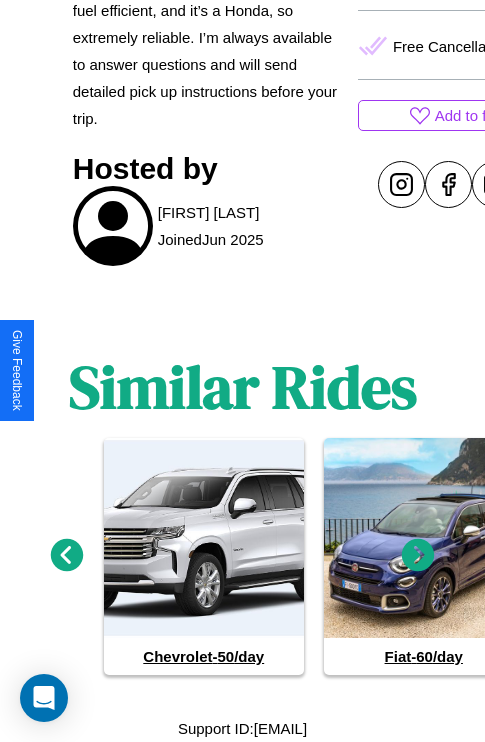 click 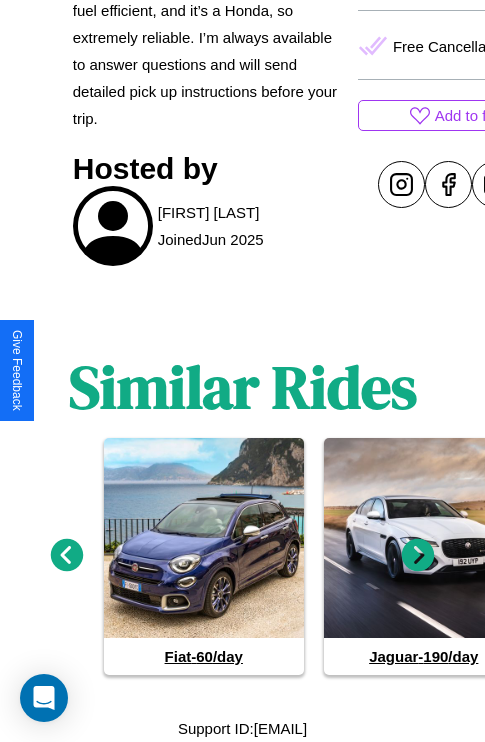 click 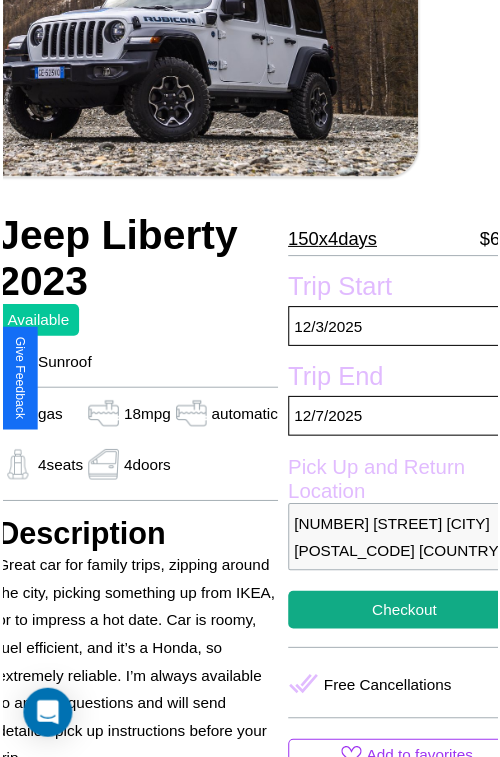 scroll, scrollTop: 99, scrollLeft: 84, axis: both 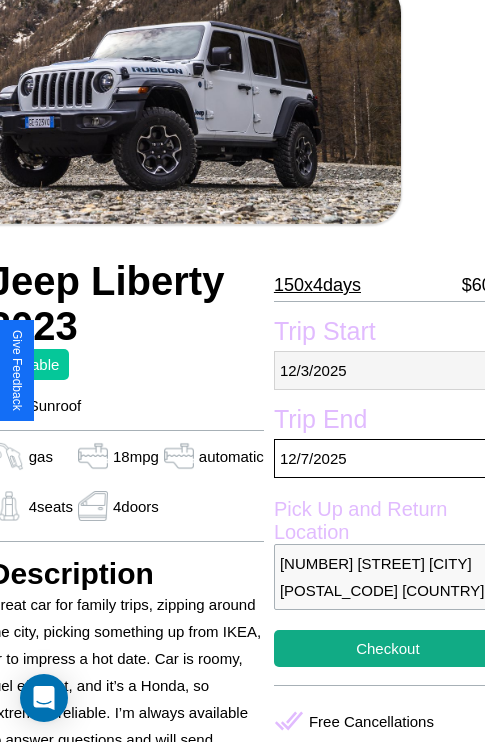 click on "[DATE]" at bounding box center [388, 370] 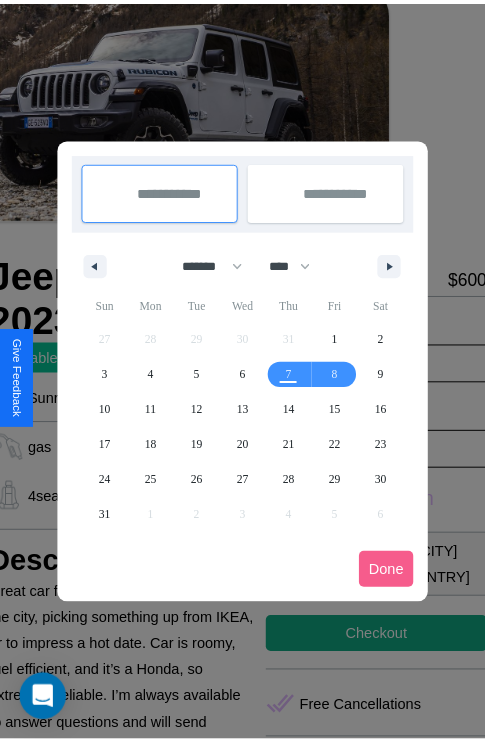 scroll, scrollTop: 0, scrollLeft: 84, axis: horizontal 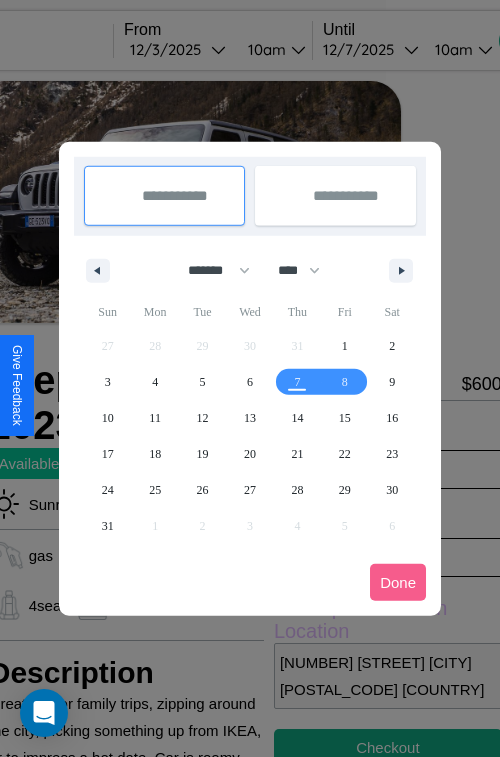 click at bounding box center [250, 378] 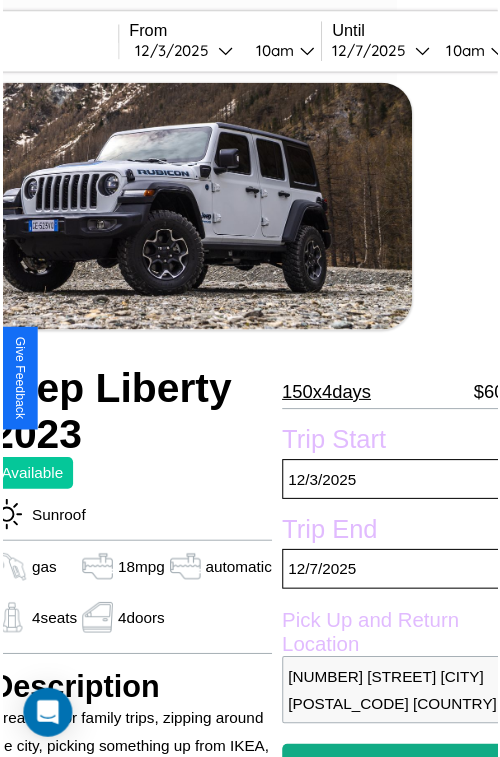 scroll, scrollTop: 519, scrollLeft: 84, axis: both 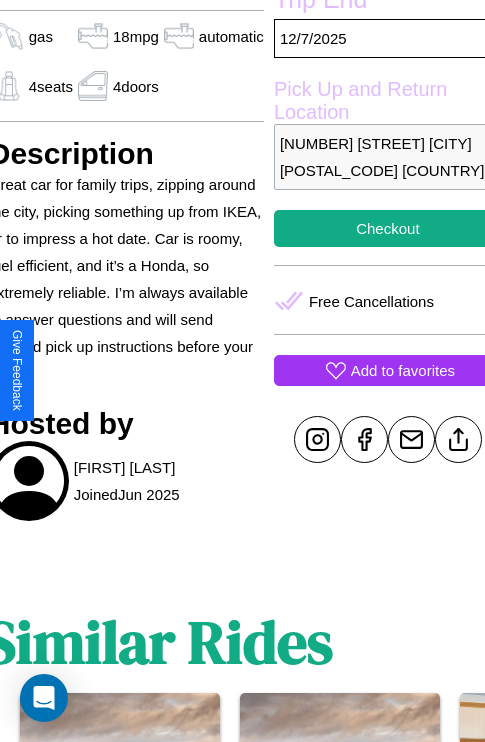click on "Add to favorites" at bounding box center (403, 370) 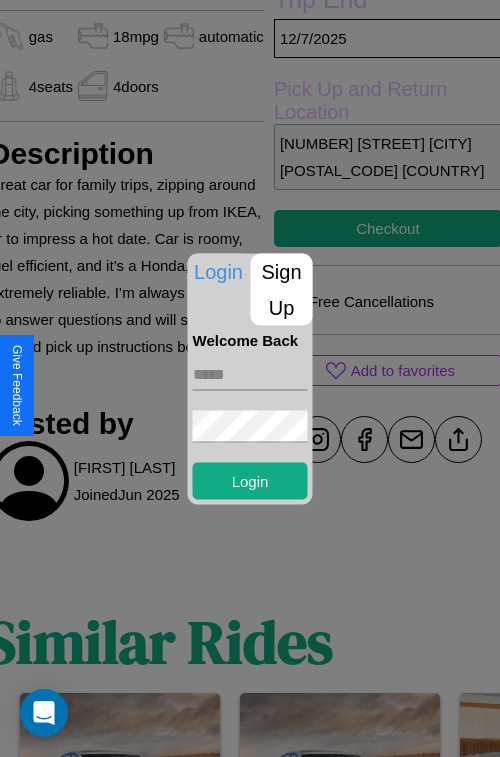 click on "Sign Up" at bounding box center [282, 289] 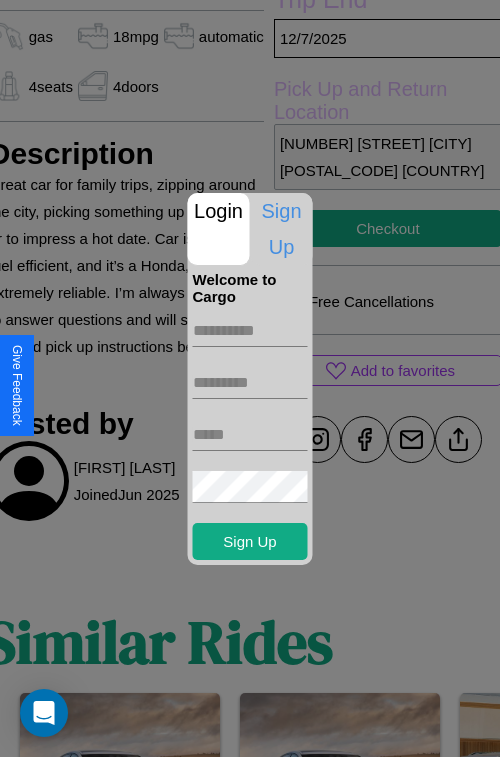click at bounding box center (250, 331) 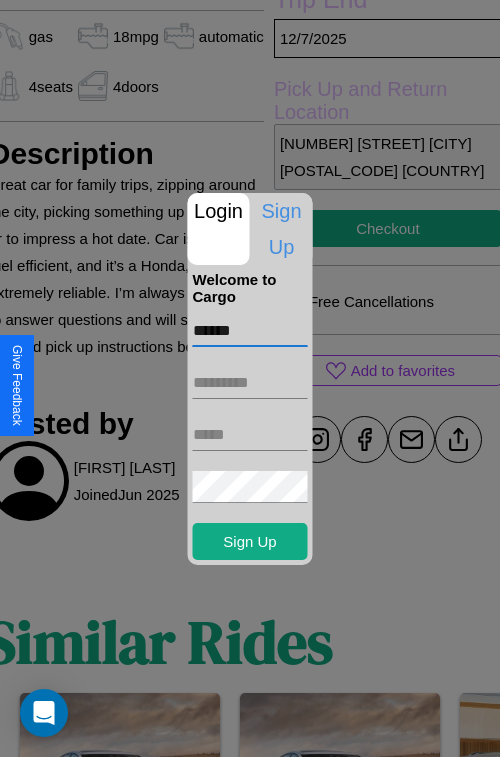 type on "******" 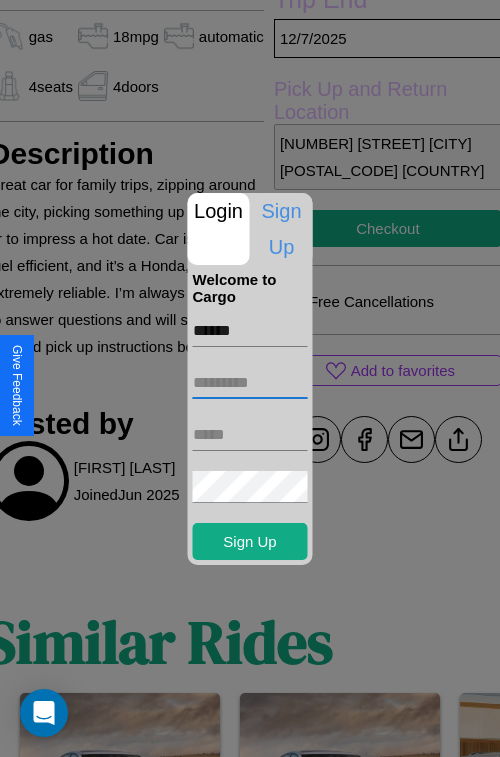 click at bounding box center [250, 383] 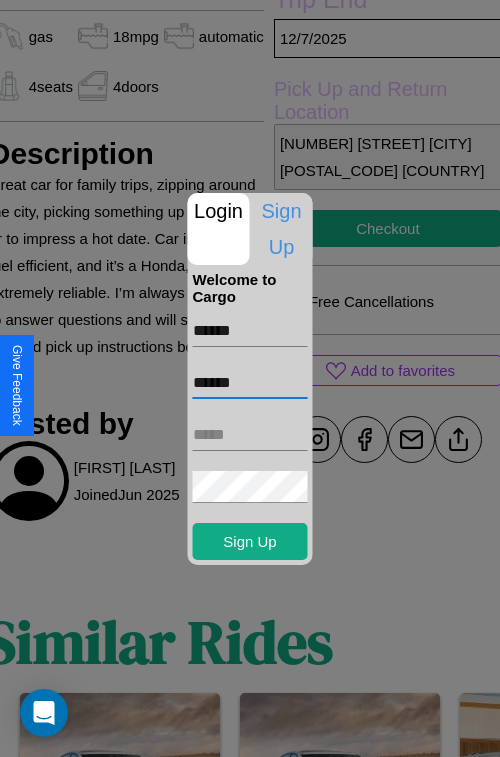 type on "******" 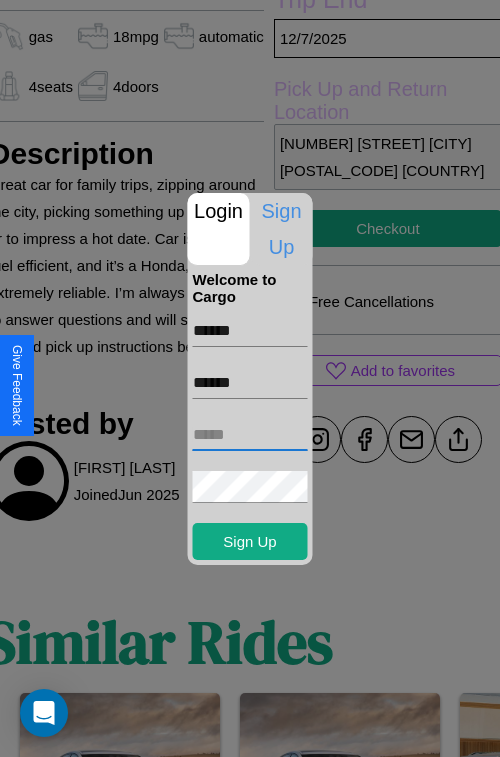click at bounding box center [250, 435] 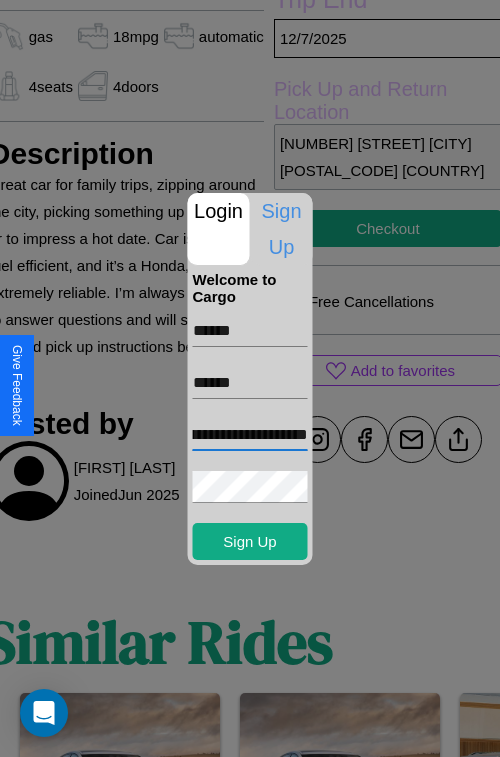 scroll, scrollTop: 0, scrollLeft: 69, axis: horizontal 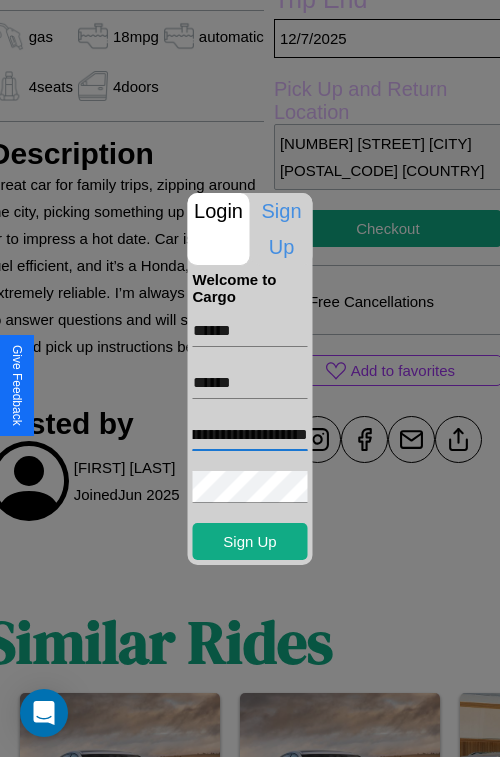 type on "**********" 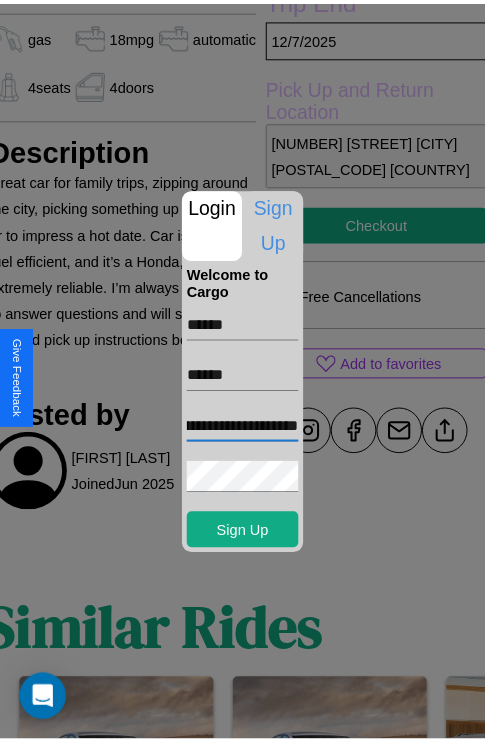 scroll, scrollTop: 0, scrollLeft: 0, axis: both 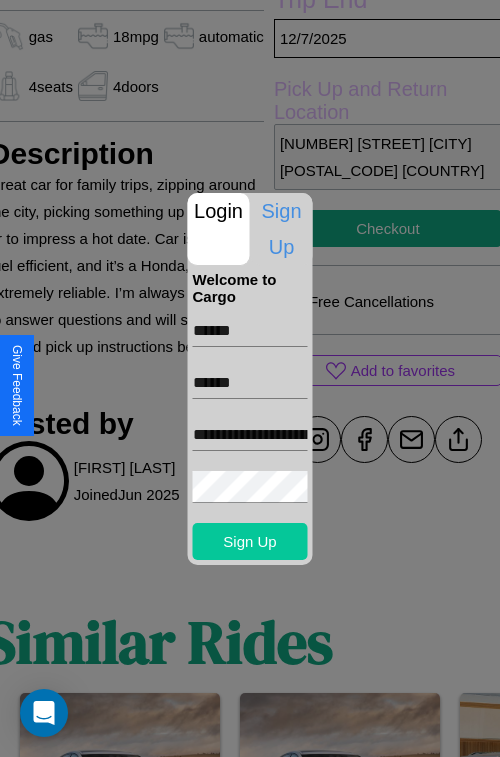 click on "Sign Up" at bounding box center [250, 541] 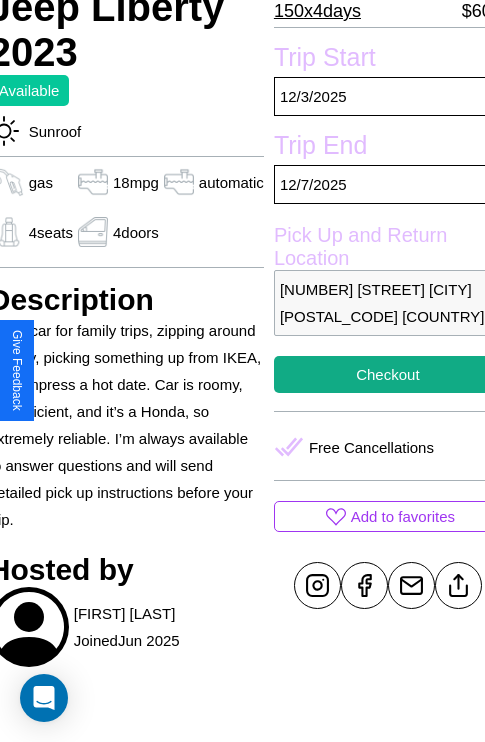 scroll, scrollTop: 377, scrollLeft: 84, axis: both 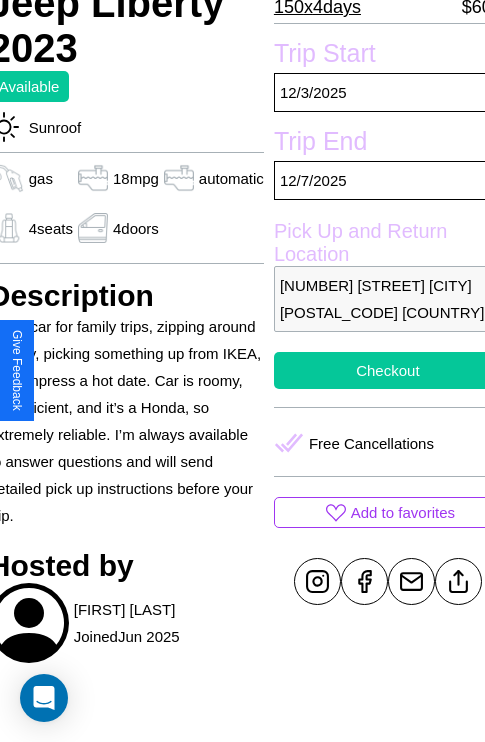 click on "Checkout" at bounding box center (388, 370) 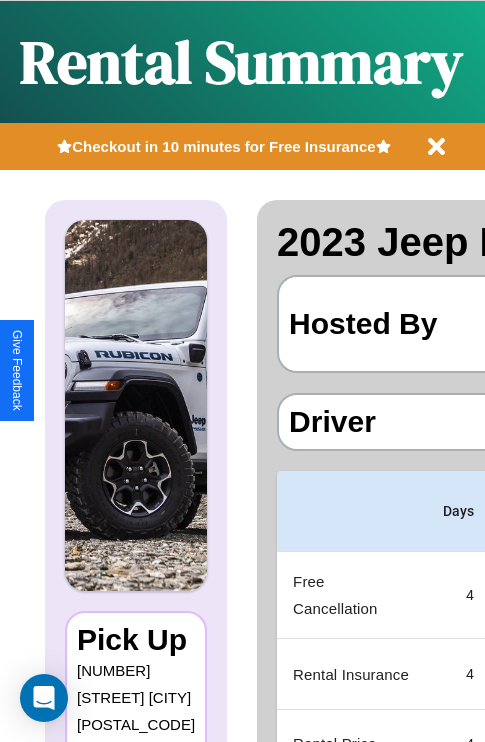 scroll, scrollTop: 0, scrollLeft: 378, axis: horizontal 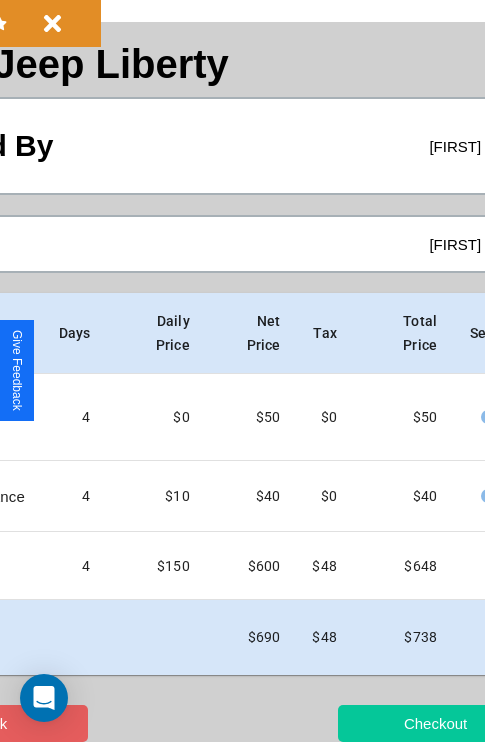 click on "Checkout" at bounding box center [435, 723] 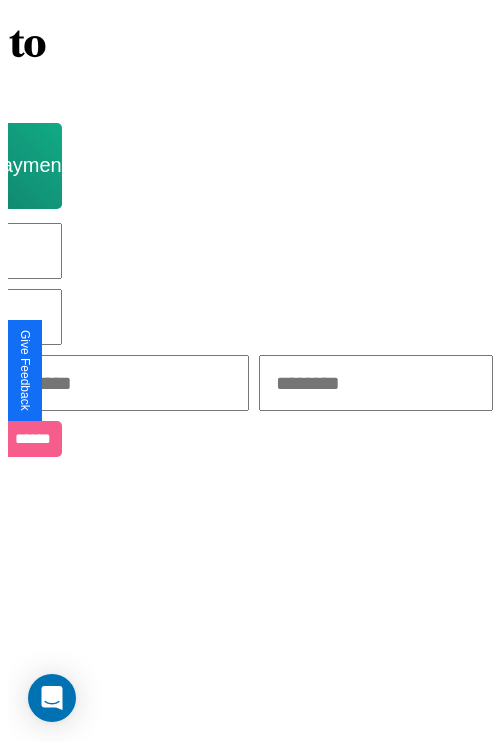 scroll, scrollTop: 0, scrollLeft: 0, axis: both 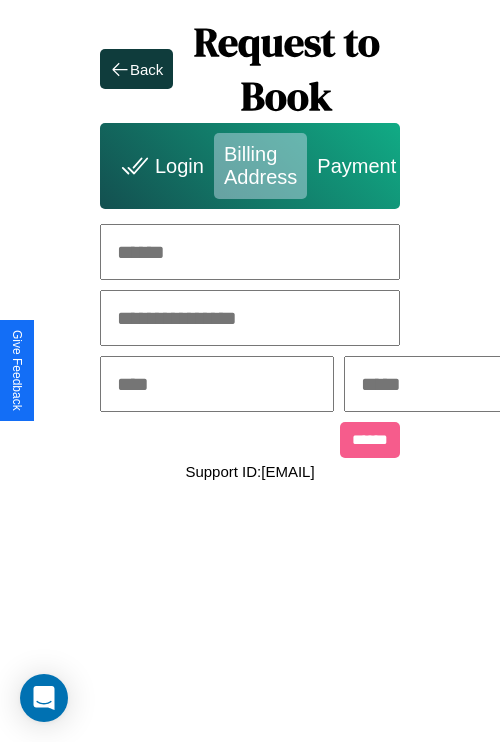 click at bounding box center (250, 252) 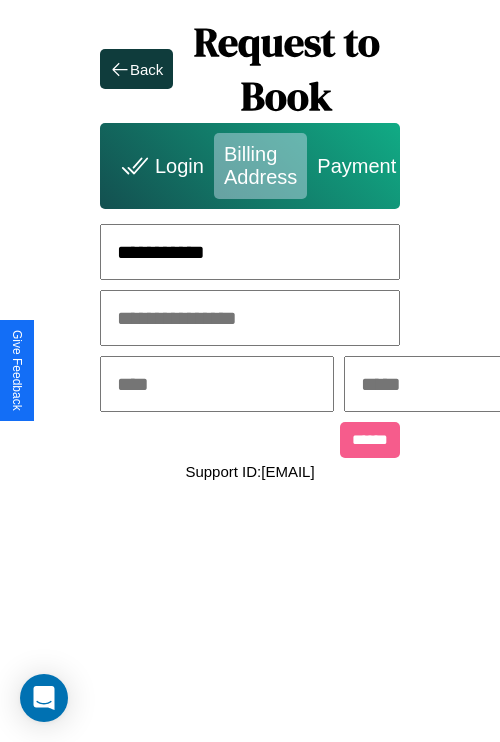 type on "**********" 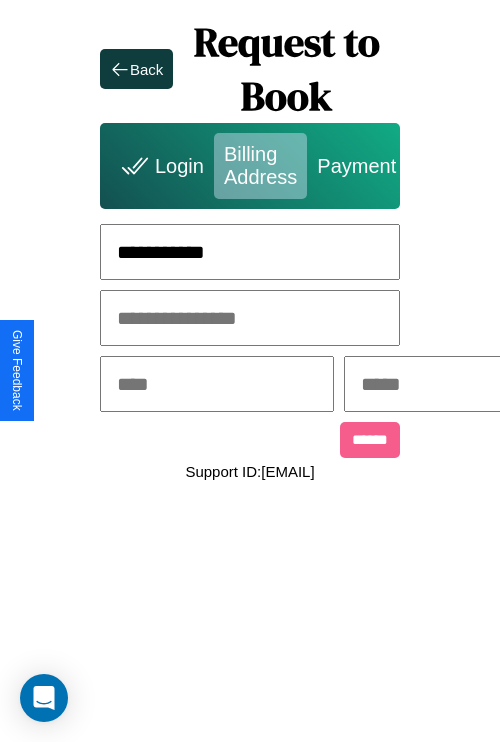 click at bounding box center (217, 384) 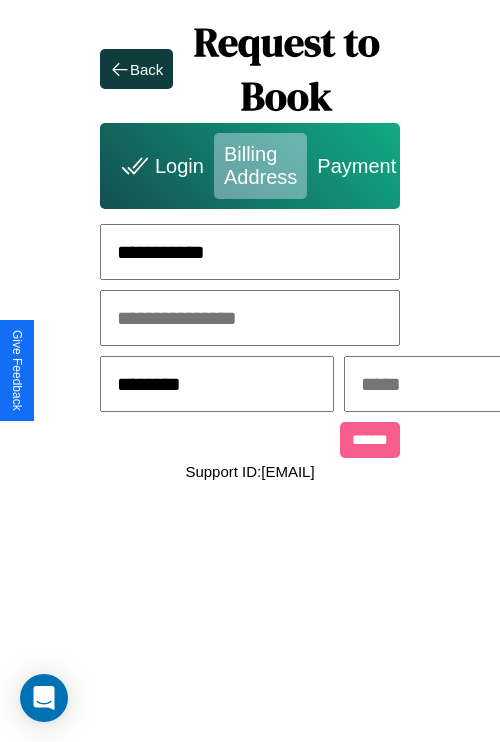 type on "********" 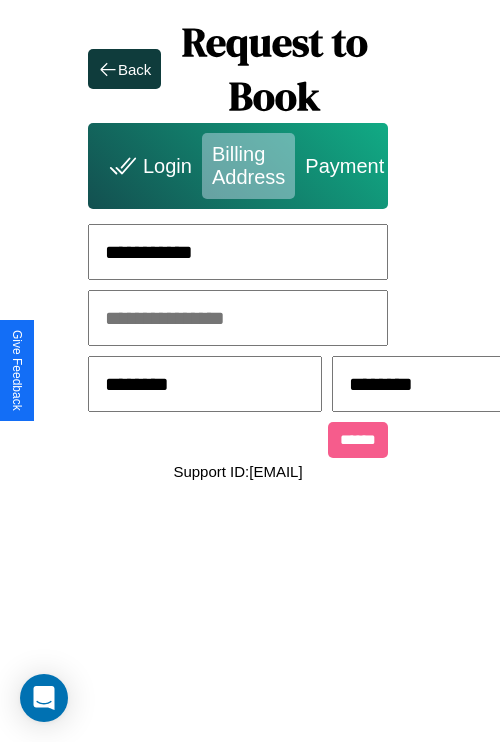 scroll, scrollTop: 0, scrollLeft: 517, axis: horizontal 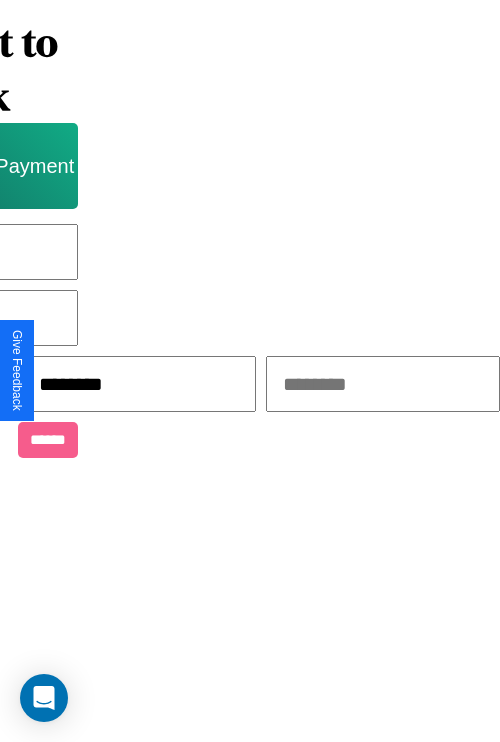 type on "********" 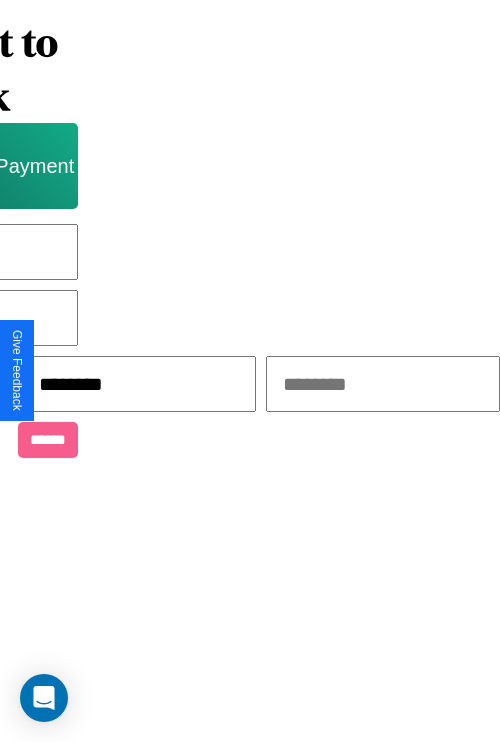click at bounding box center [383, 384] 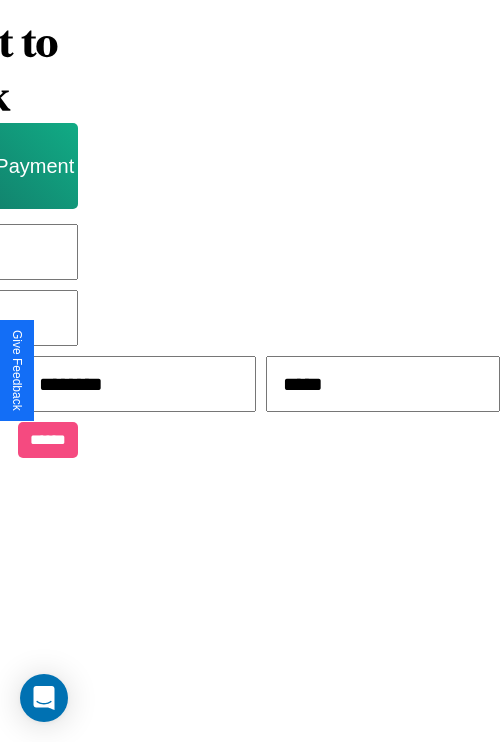 type on "*****" 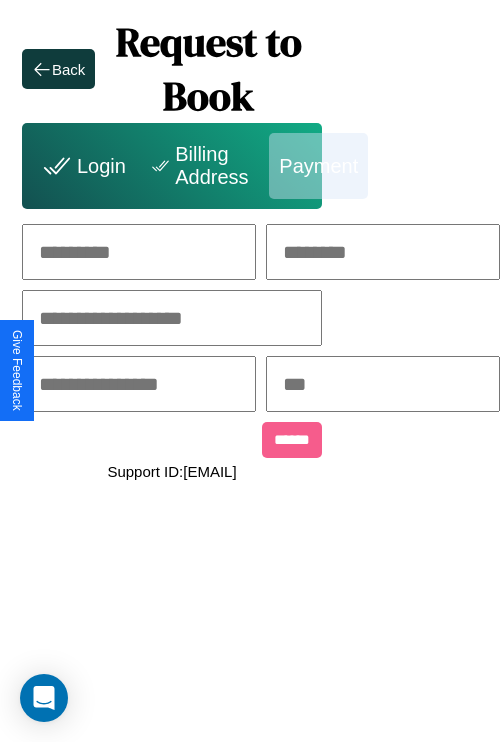 scroll, scrollTop: 0, scrollLeft: 208, axis: horizontal 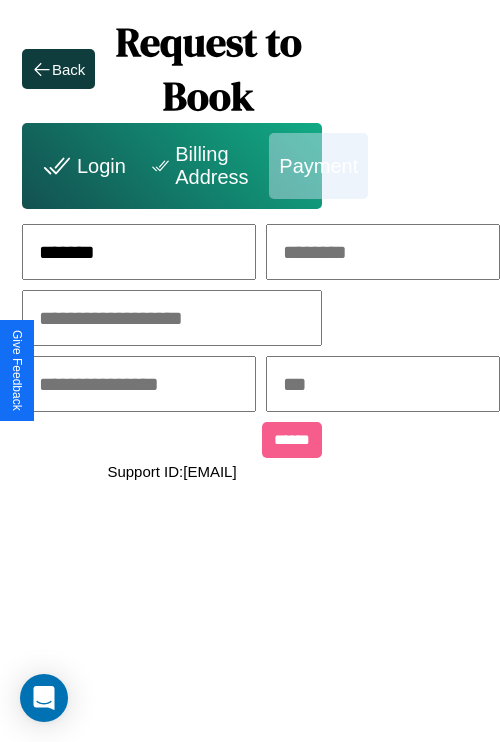 type on "*******" 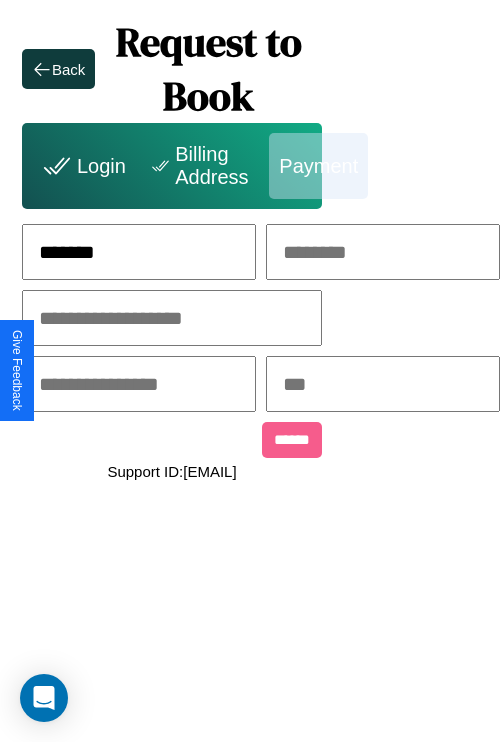 click at bounding box center [383, 252] 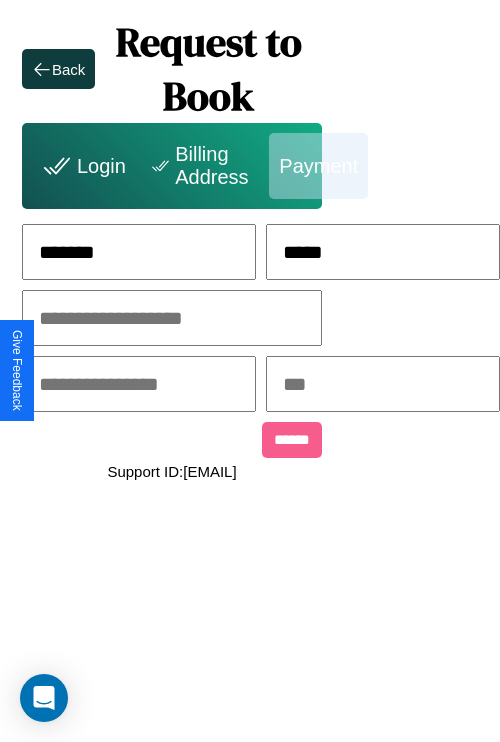type on "*****" 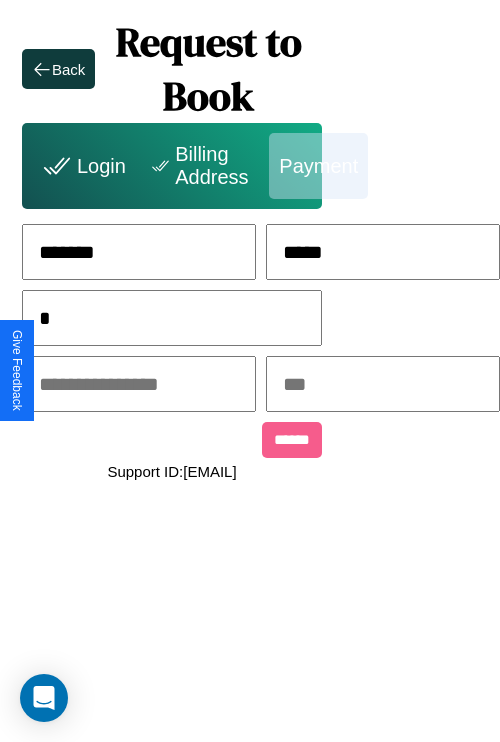scroll, scrollTop: 0, scrollLeft: 128, axis: horizontal 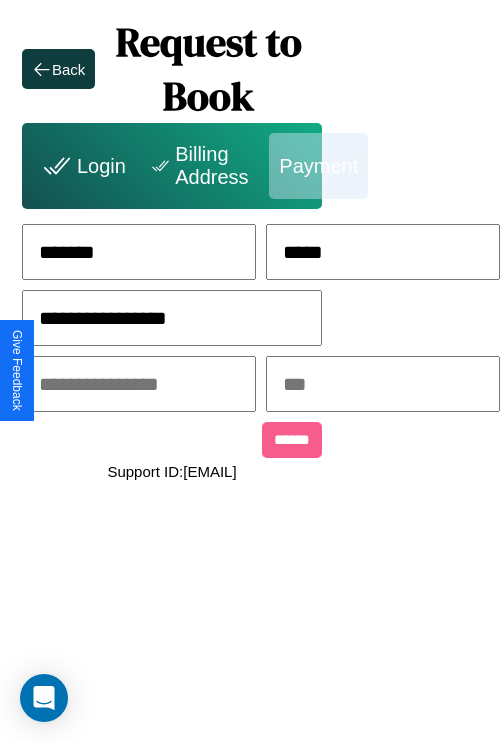 type on "**********" 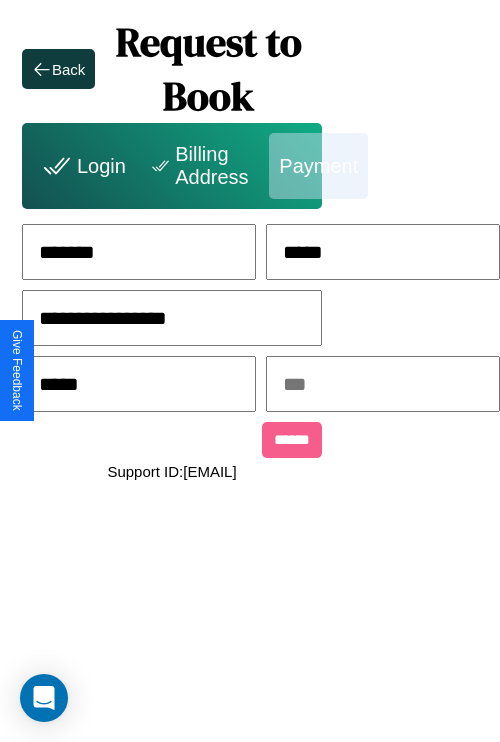 type on "*****" 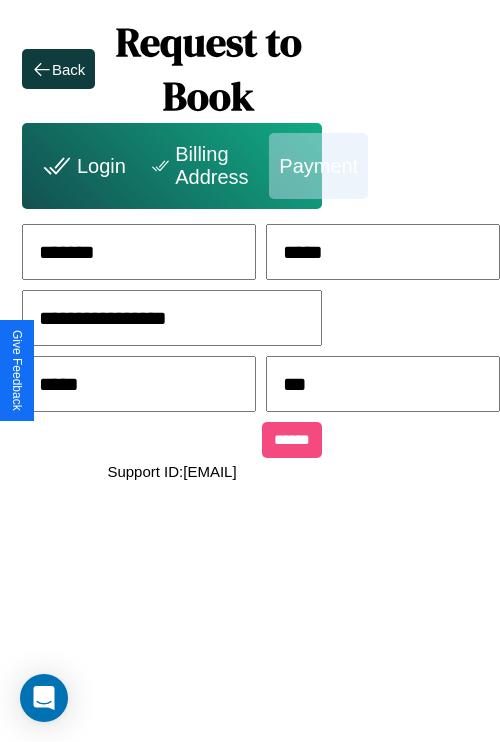type on "***" 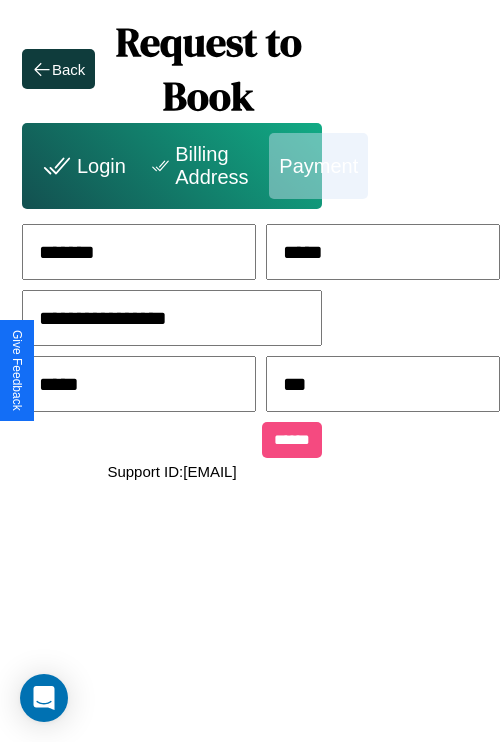 click on "******" at bounding box center [292, 440] 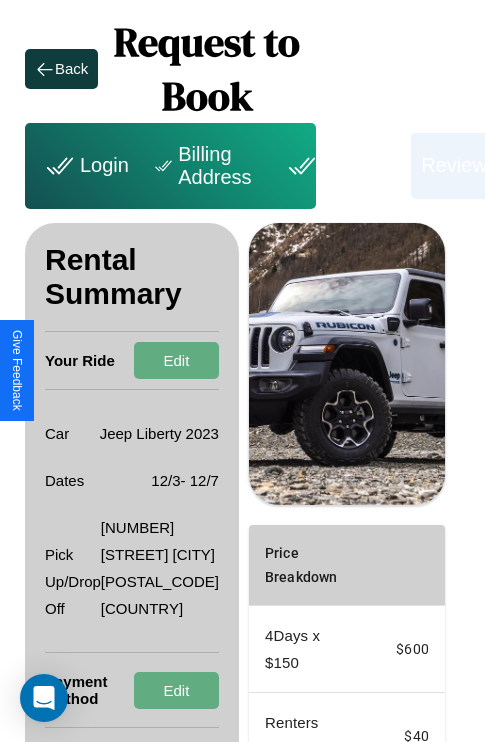 scroll, scrollTop: 301, scrollLeft: 72, axis: both 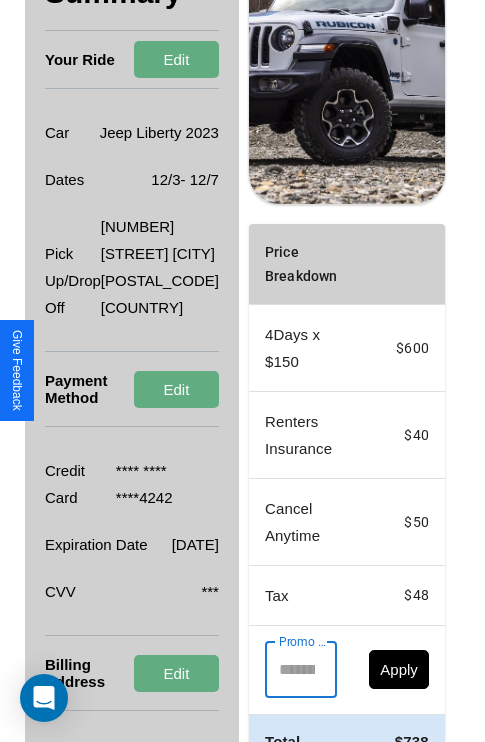 click on "Promo Code ​ Promo Code" at bounding box center (301, 670) 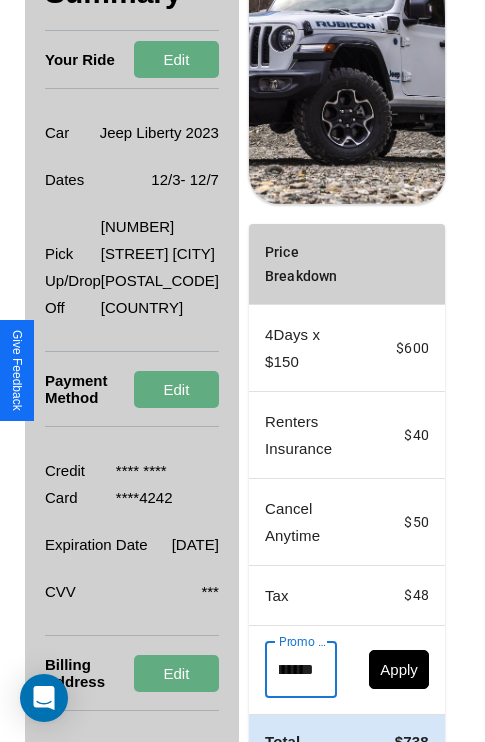 scroll, scrollTop: 0, scrollLeft: 96, axis: horizontal 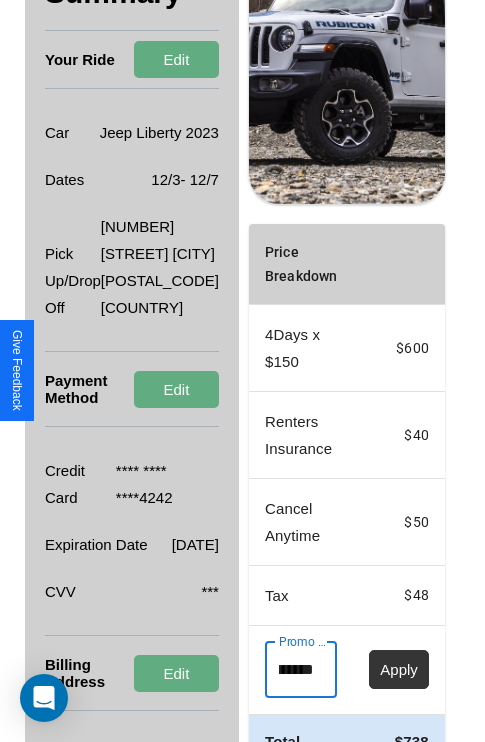 type on "**********" 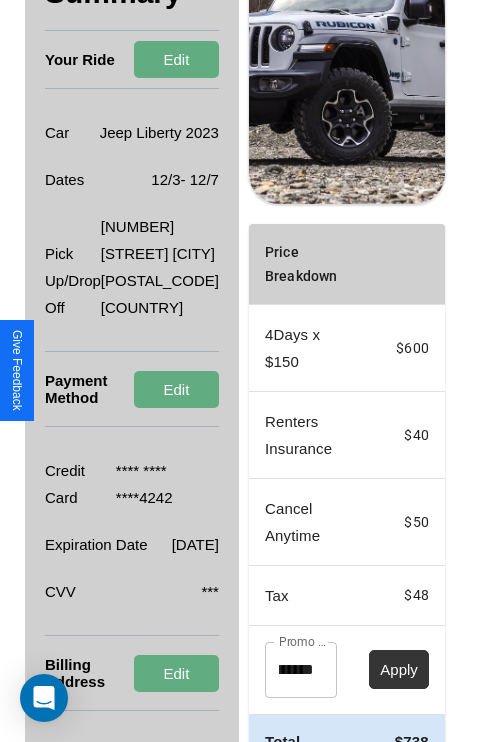 scroll, scrollTop: 0, scrollLeft: 0, axis: both 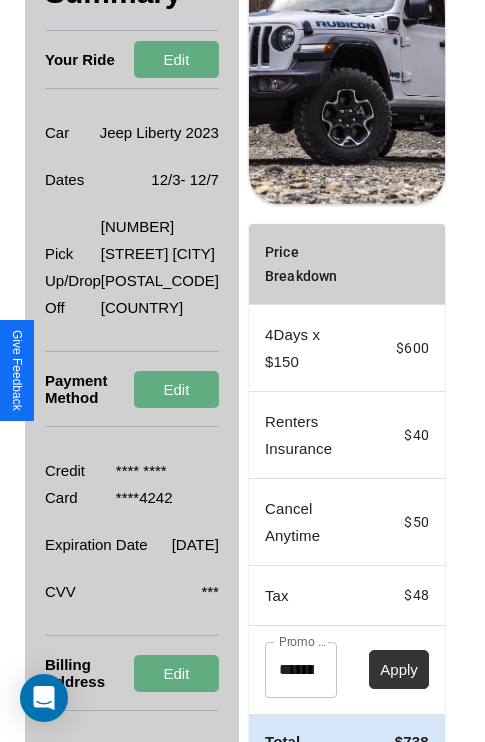 click on "Apply" at bounding box center (399, 669) 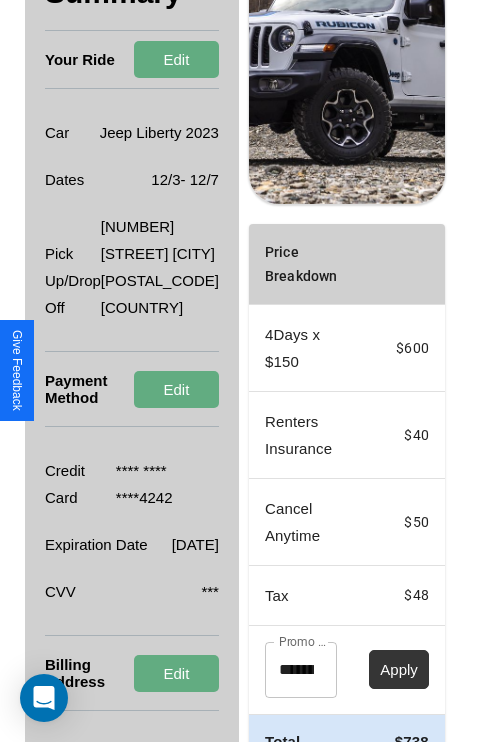 type 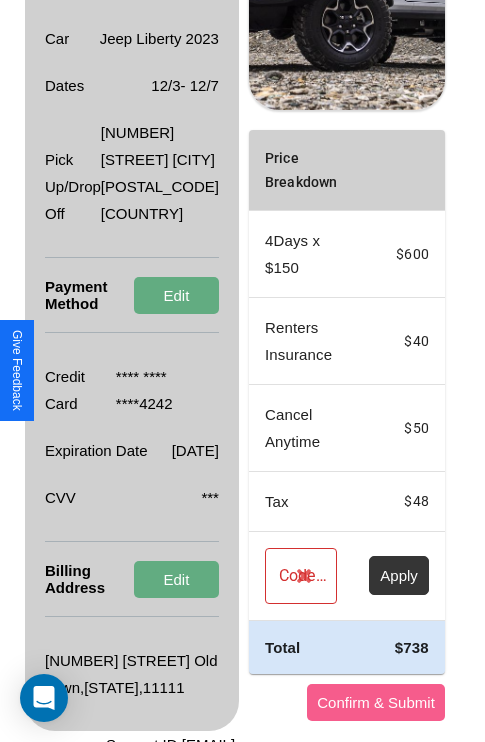 scroll, scrollTop: 455, scrollLeft: 72, axis: both 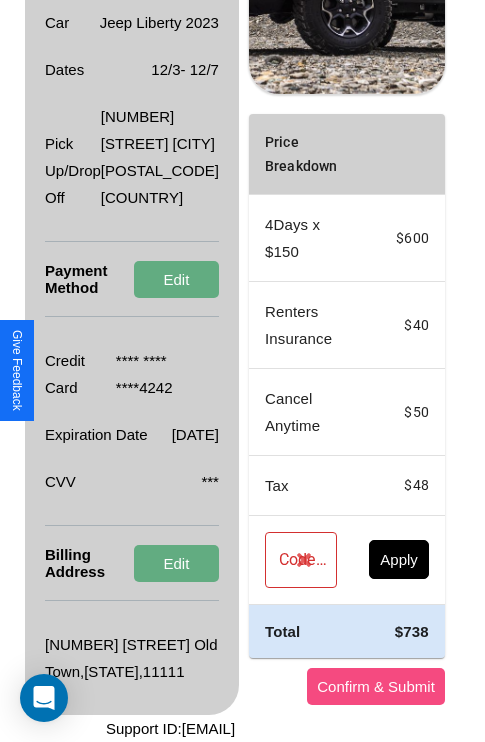 click on "Confirm & Submit" at bounding box center [376, 686] 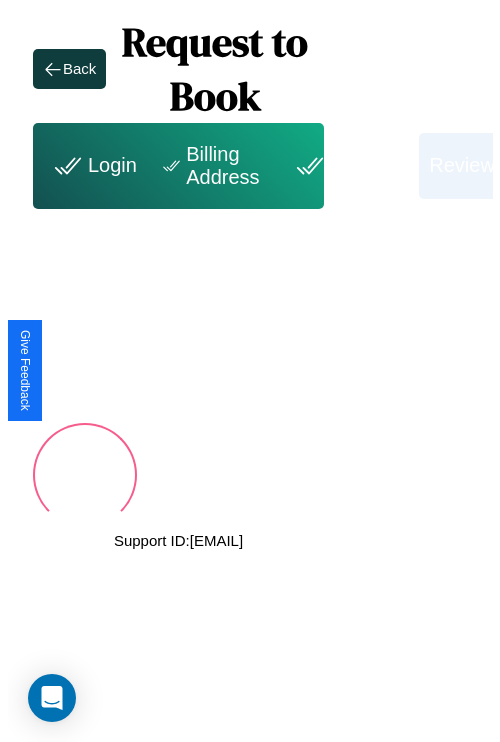 scroll, scrollTop: 0, scrollLeft: 72, axis: horizontal 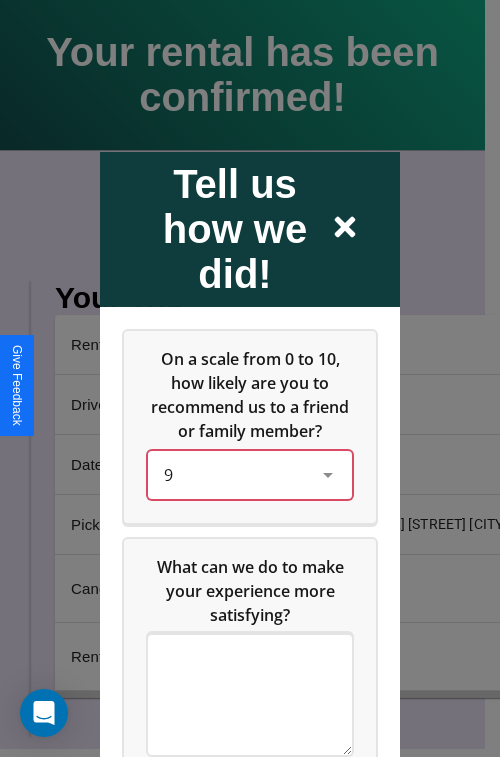 click on "9" at bounding box center (234, 474) 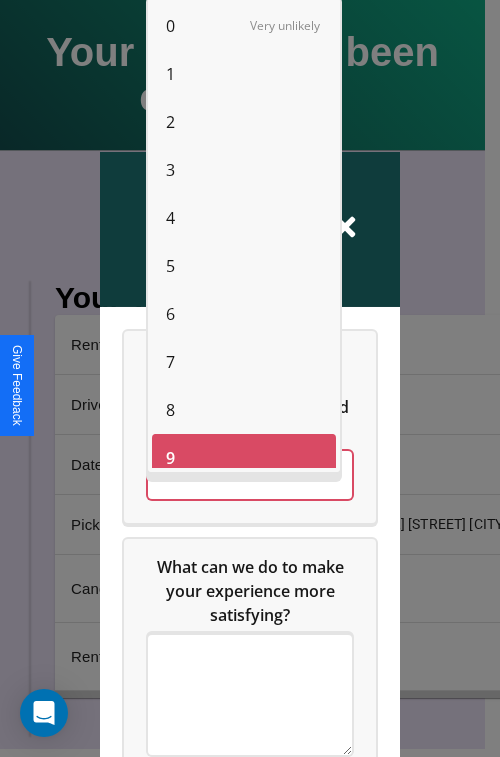 scroll, scrollTop: 14, scrollLeft: 0, axis: vertical 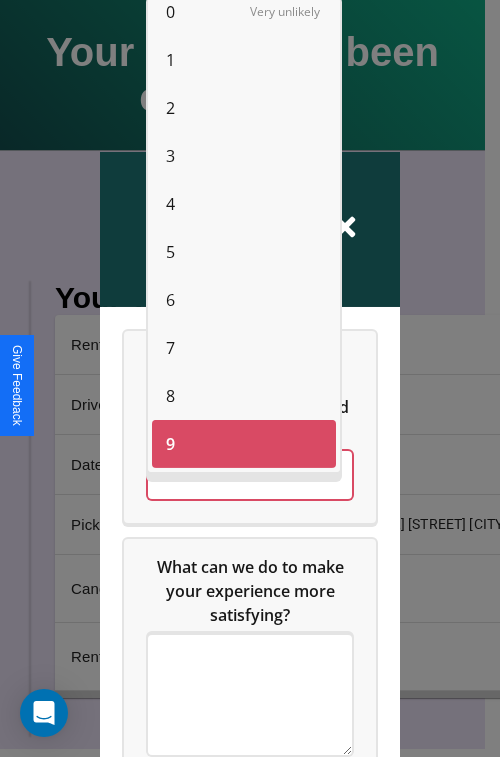 click on "4" at bounding box center [170, 204] 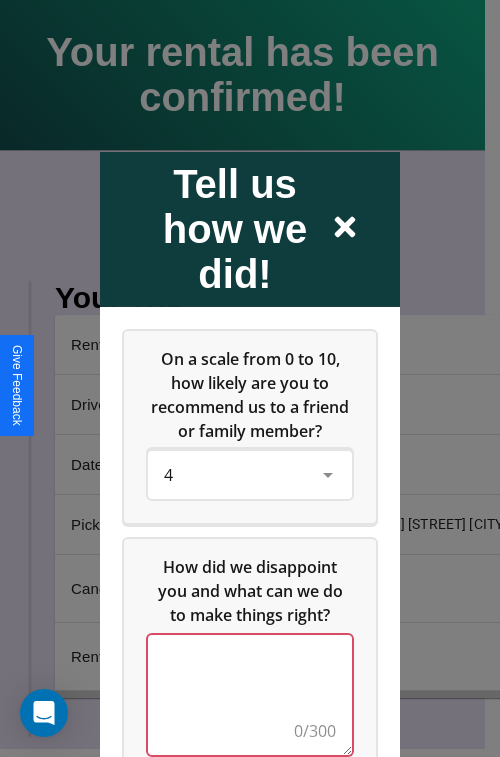 click at bounding box center [250, 694] 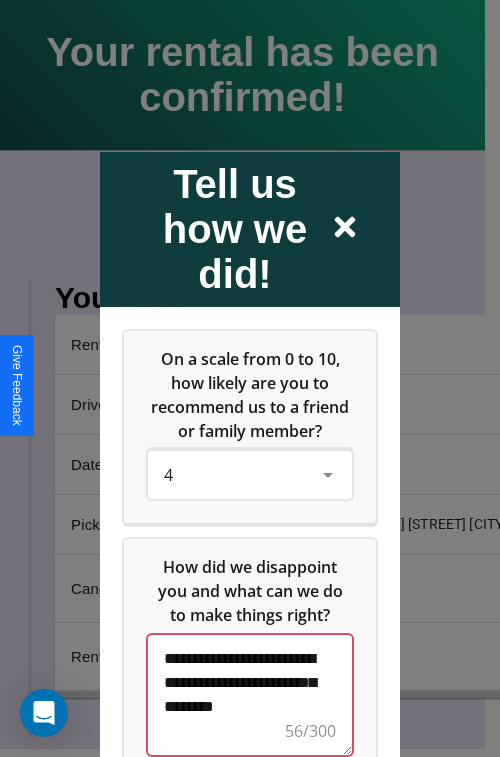 scroll, scrollTop: 5, scrollLeft: 0, axis: vertical 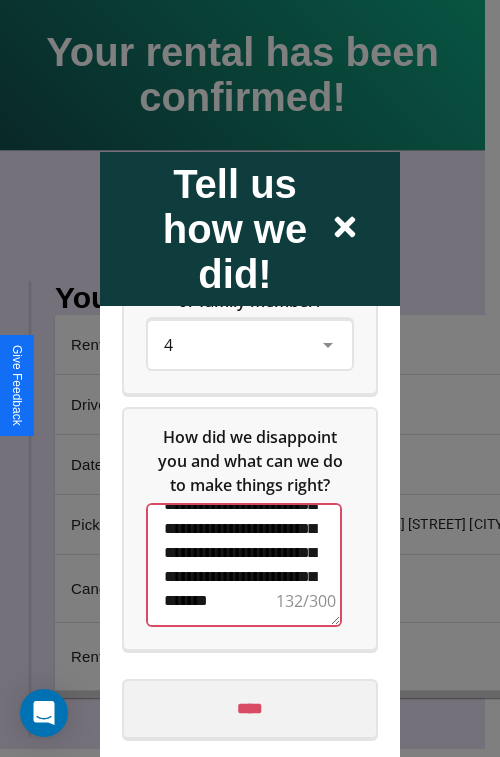 type on "**********" 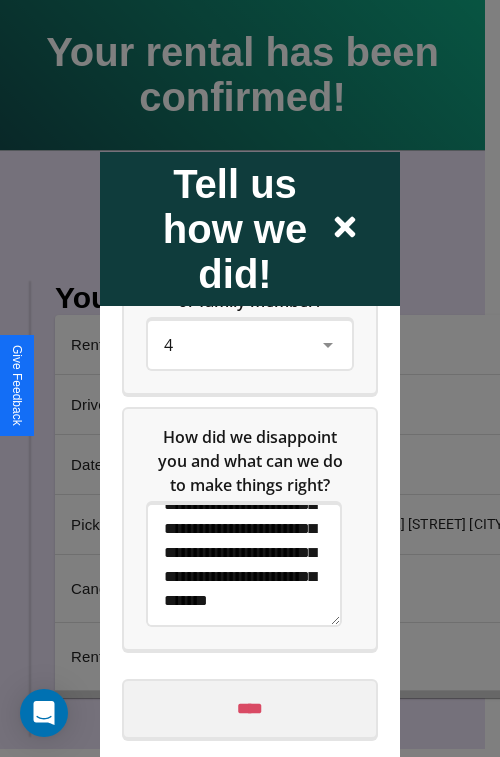 click on "****" at bounding box center (250, 708) 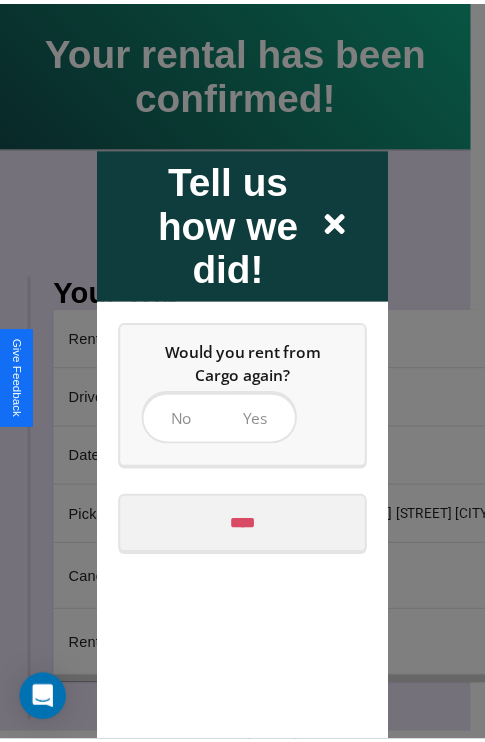 scroll, scrollTop: 0, scrollLeft: 0, axis: both 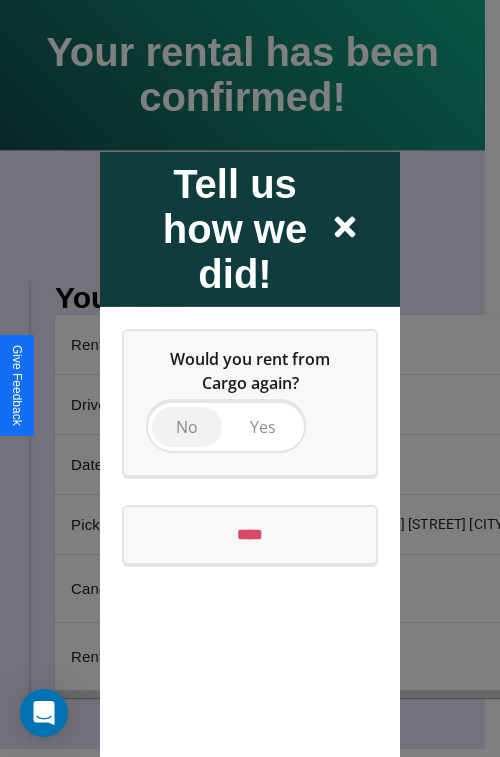 click on "No" at bounding box center [187, 426] 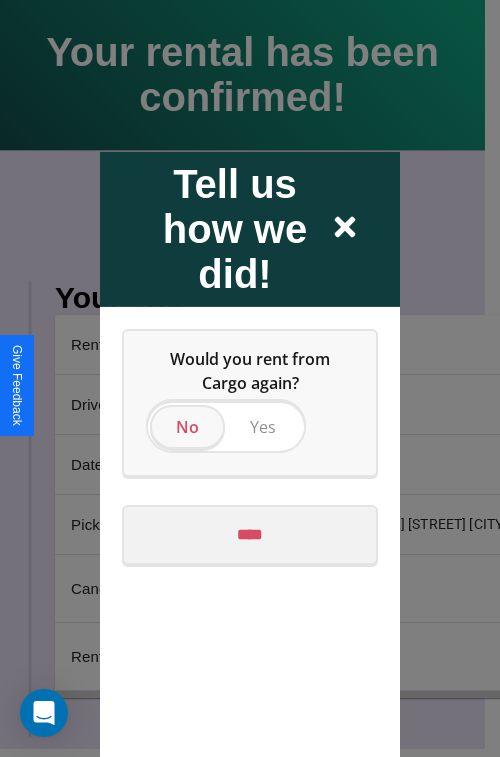 click on "****" at bounding box center [250, 534] 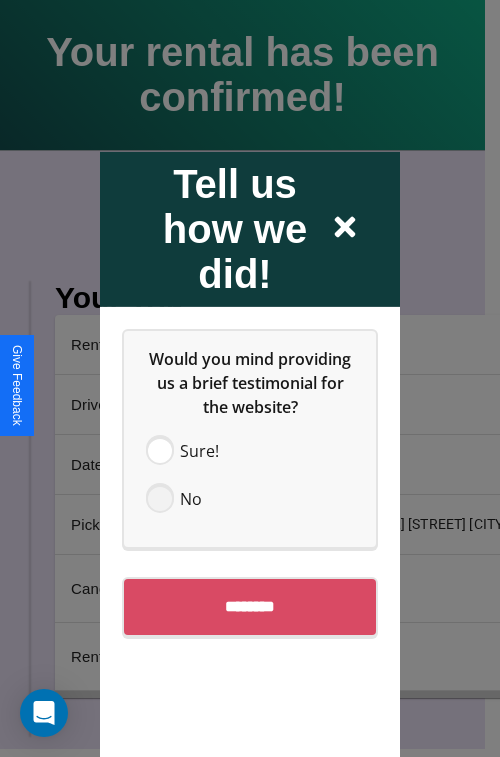click at bounding box center (160, 498) 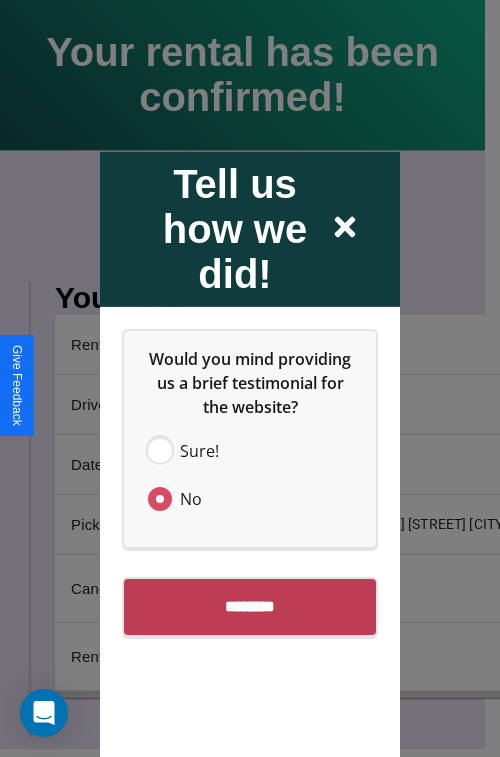click on "********" at bounding box center [250, 606] 